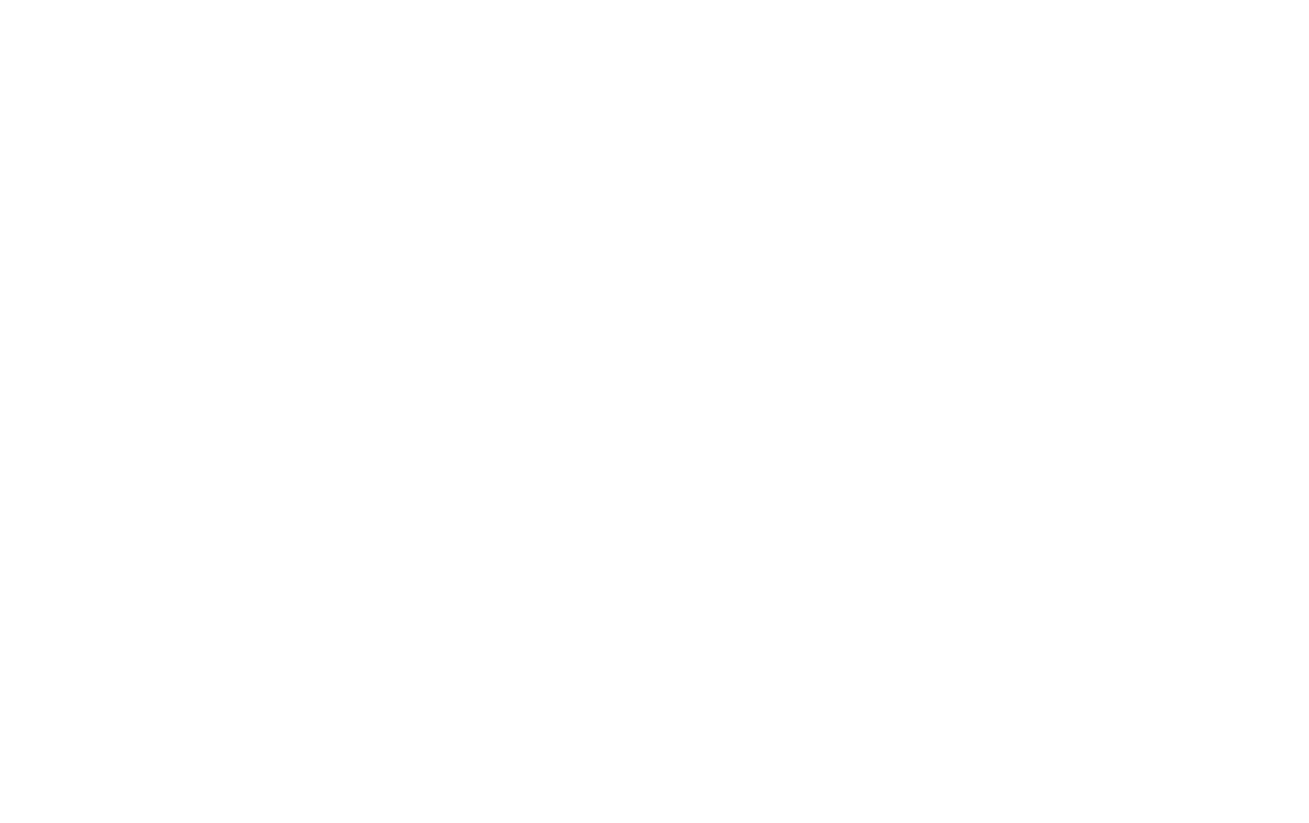 scroll, scrollTop: 0, scrollLeft: 0, axis: both 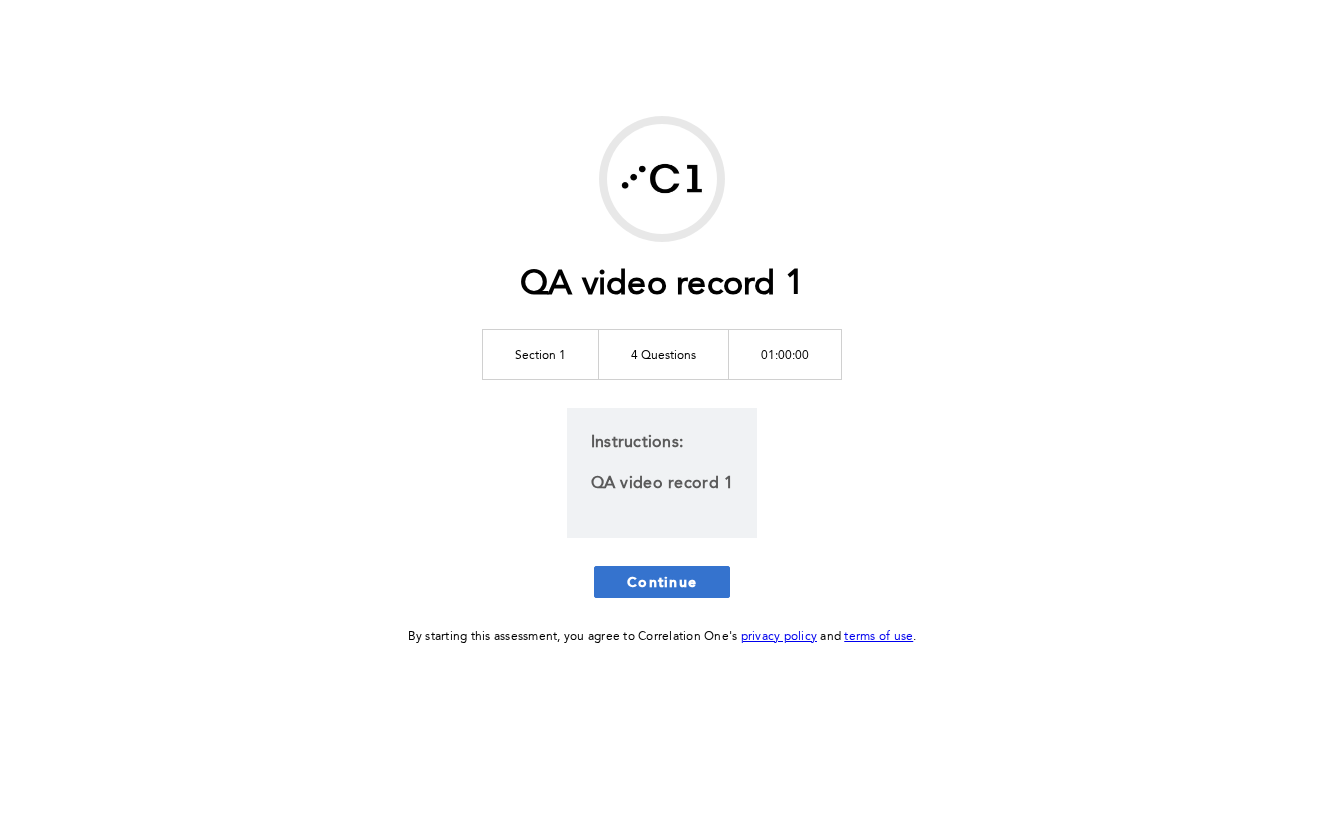 click on "Continue" at bounding box center [662, 581] 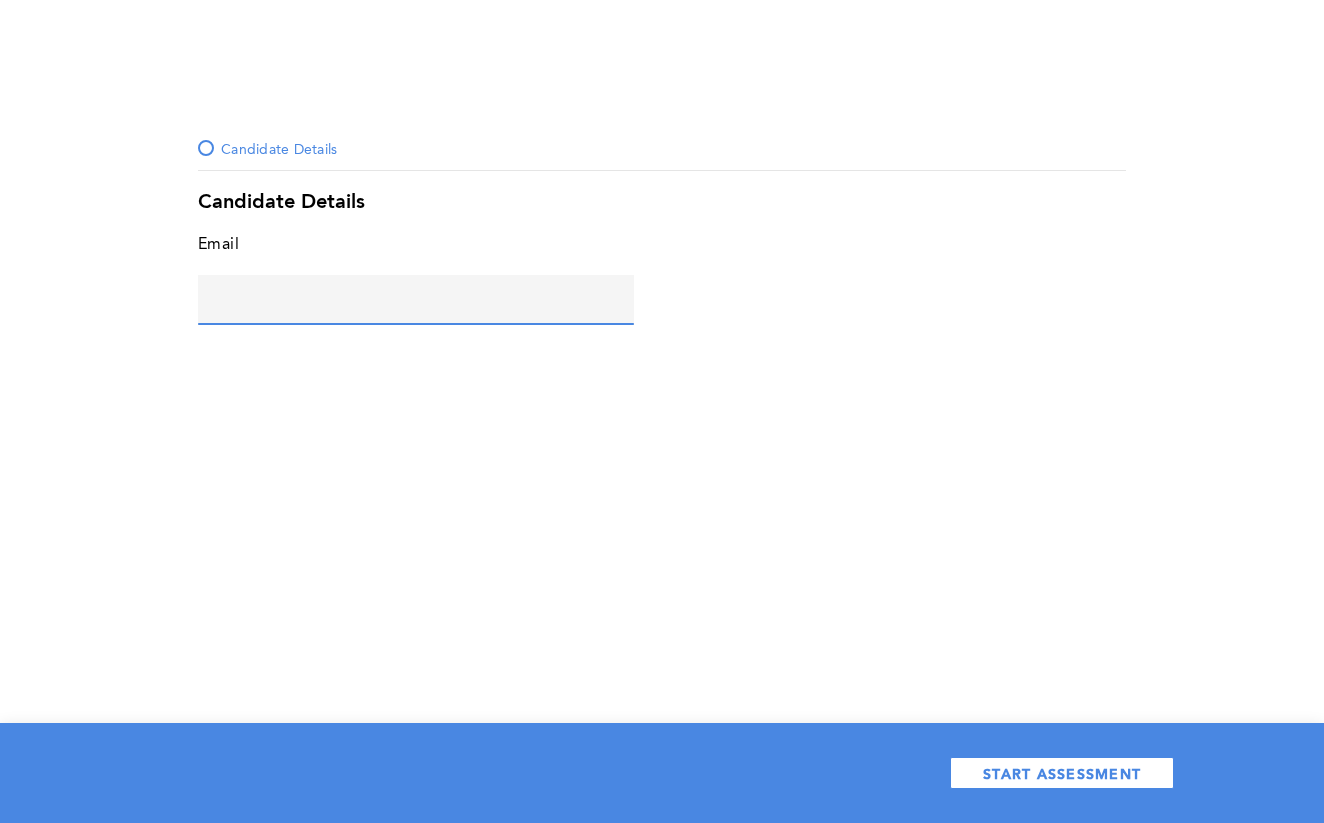 click 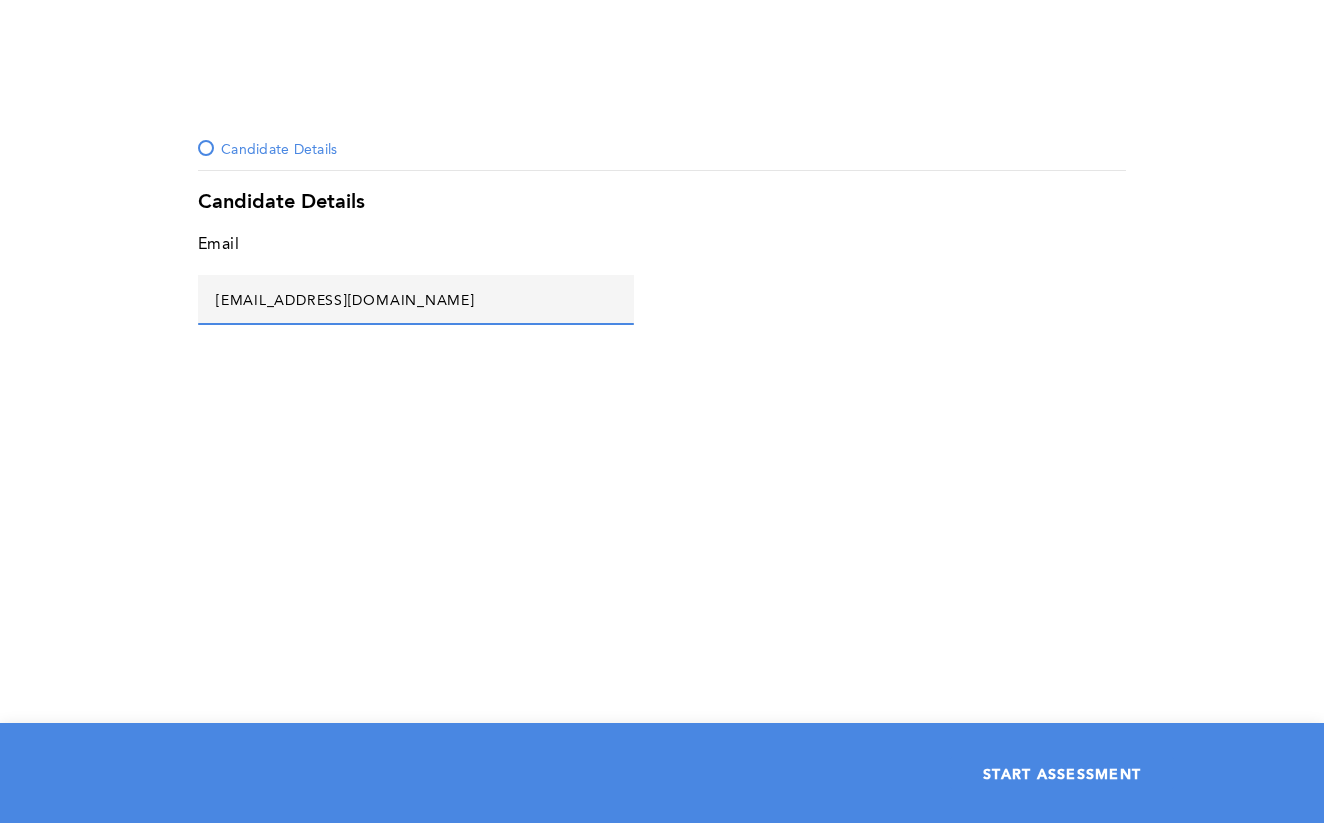 type on "[EMAIL_ADDRESS][DOMAIN_NAME]" 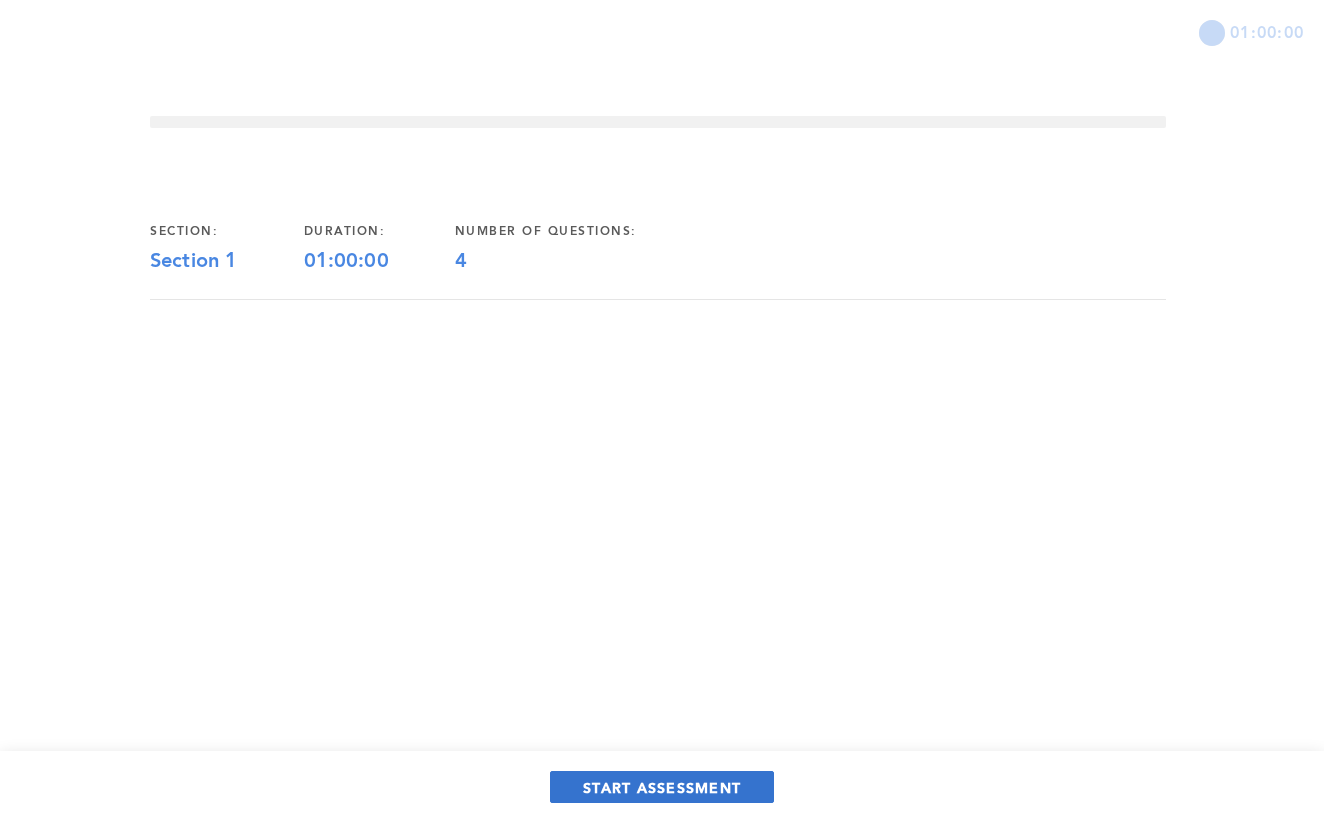 click on "START ASSESSMENT" at bounding box center (662, 787) 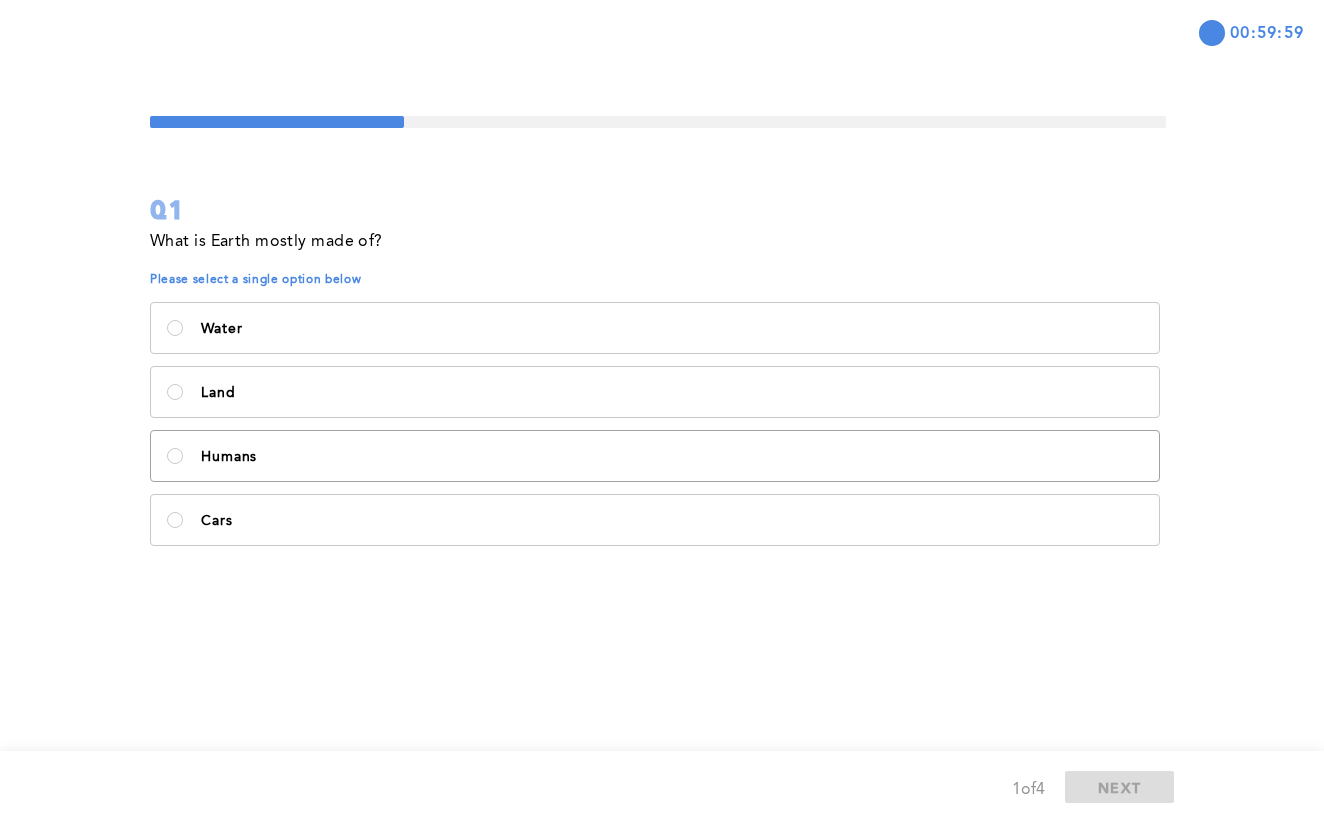click on "Humans" at bounding box center (655, 456) 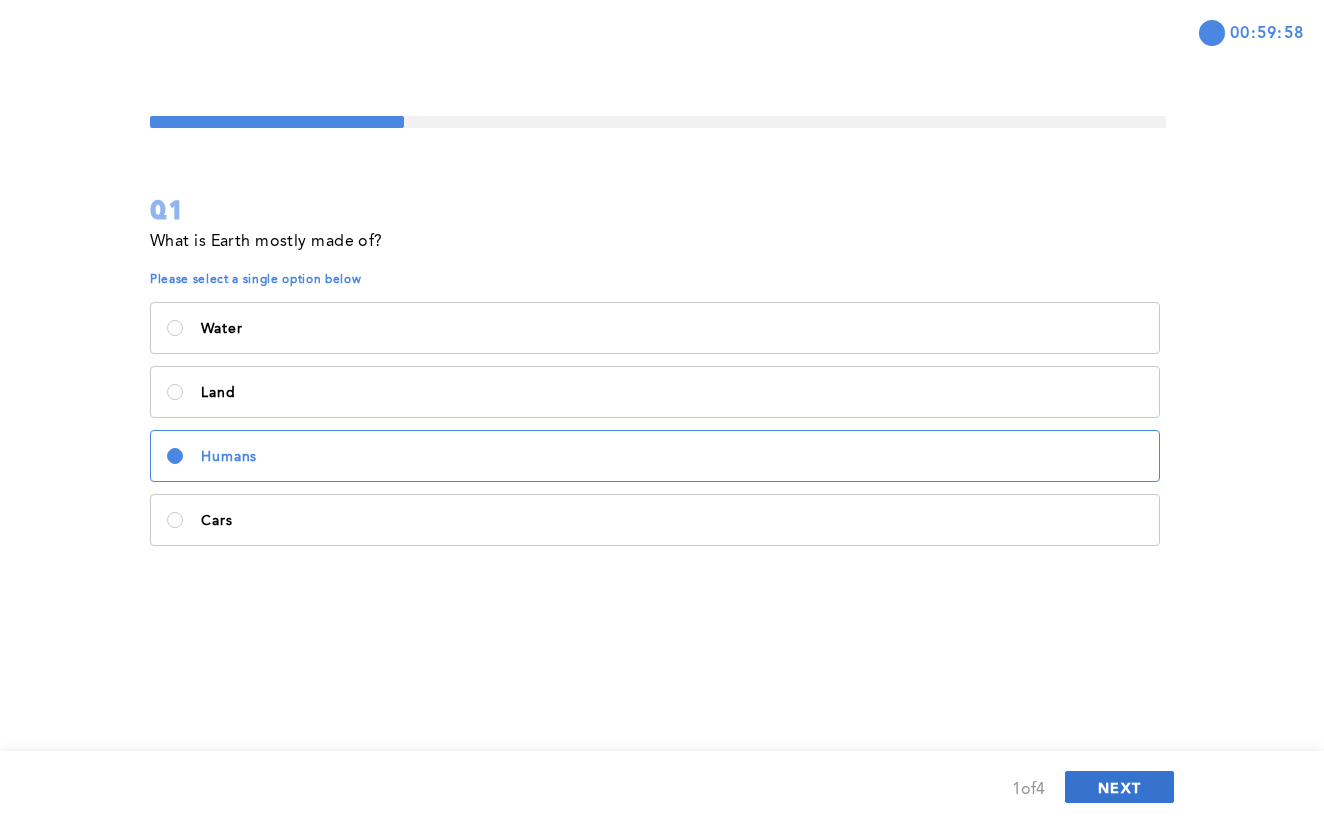 click on "NEXT" at bounding box center (1119, 787) 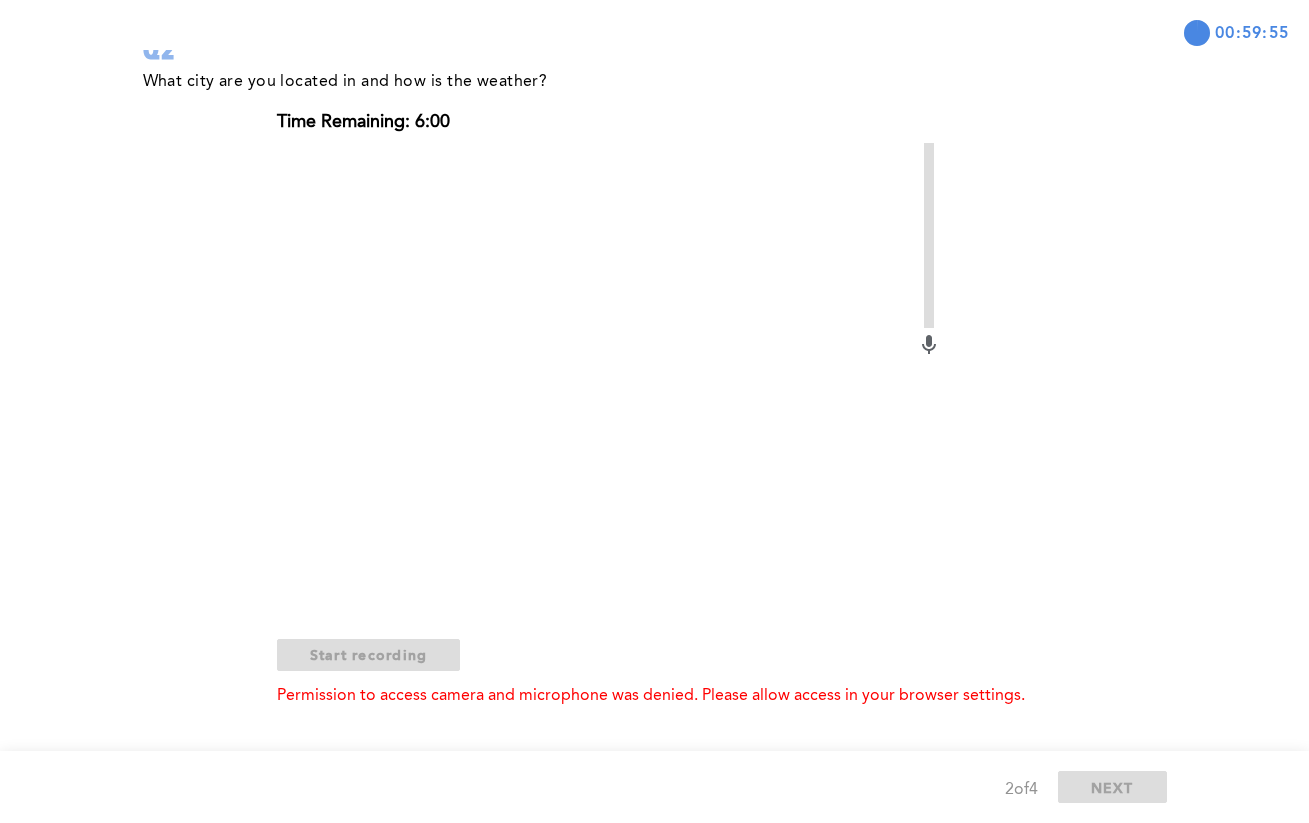 scroll, scrollTop: 0, scrollLeft: 0, axis: both 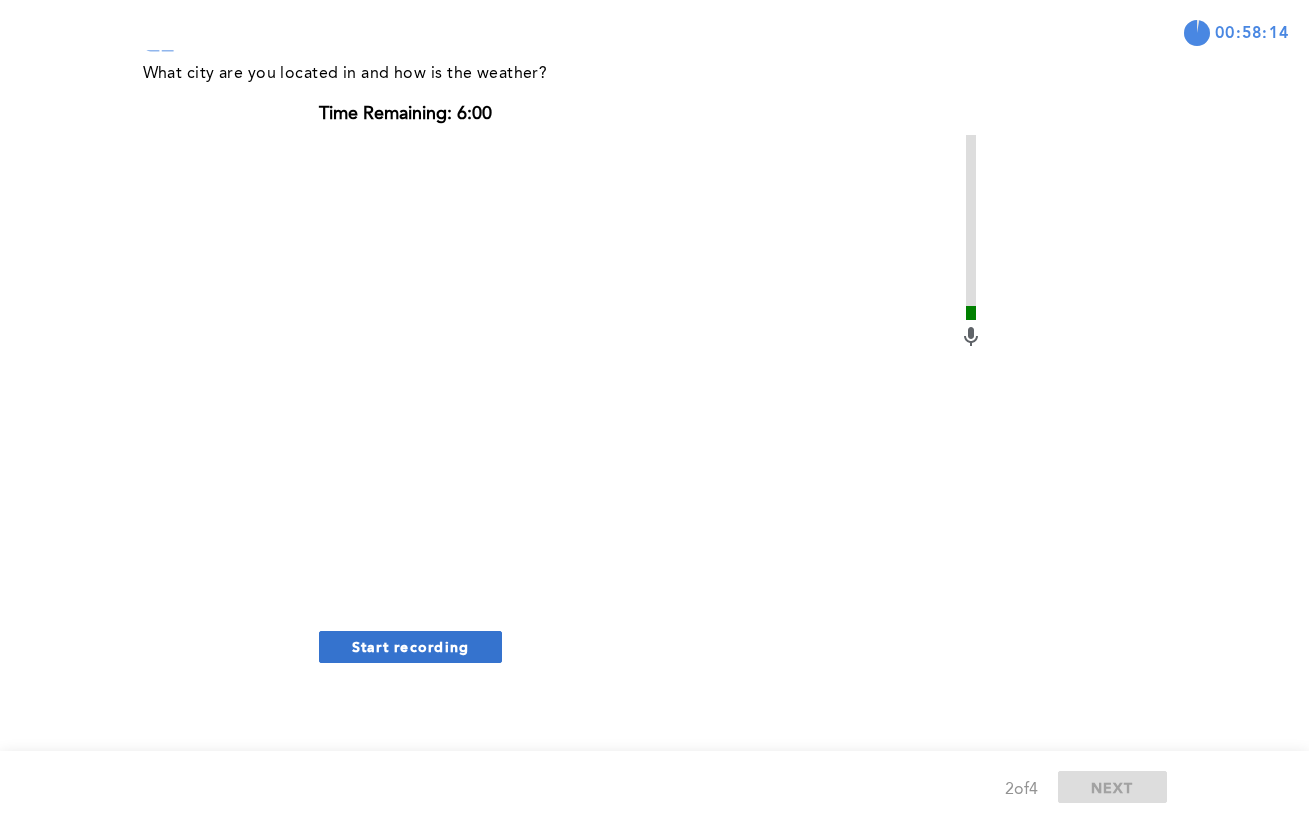 click on "Start recording" at bounding box center [411, 646] 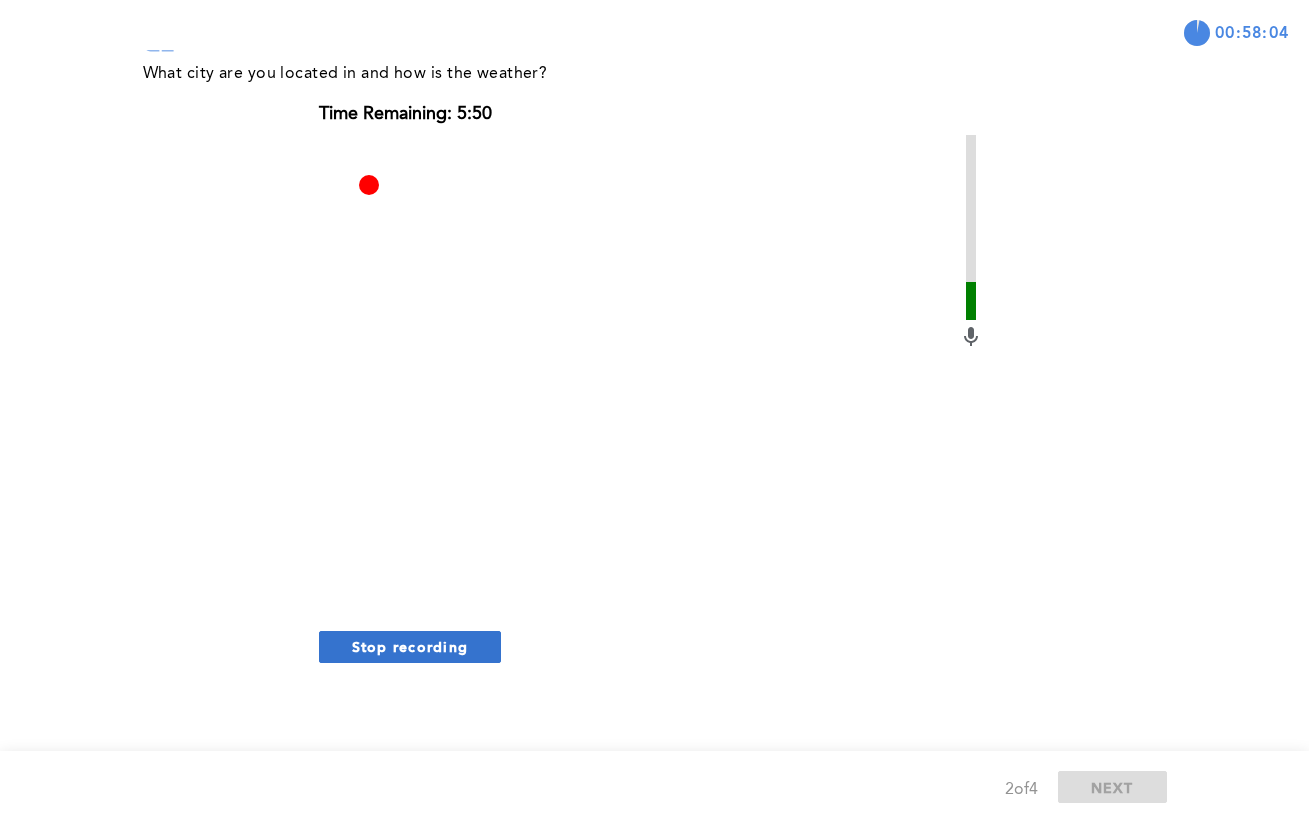 click on "Stop recording" at bounding box center [410, 646] 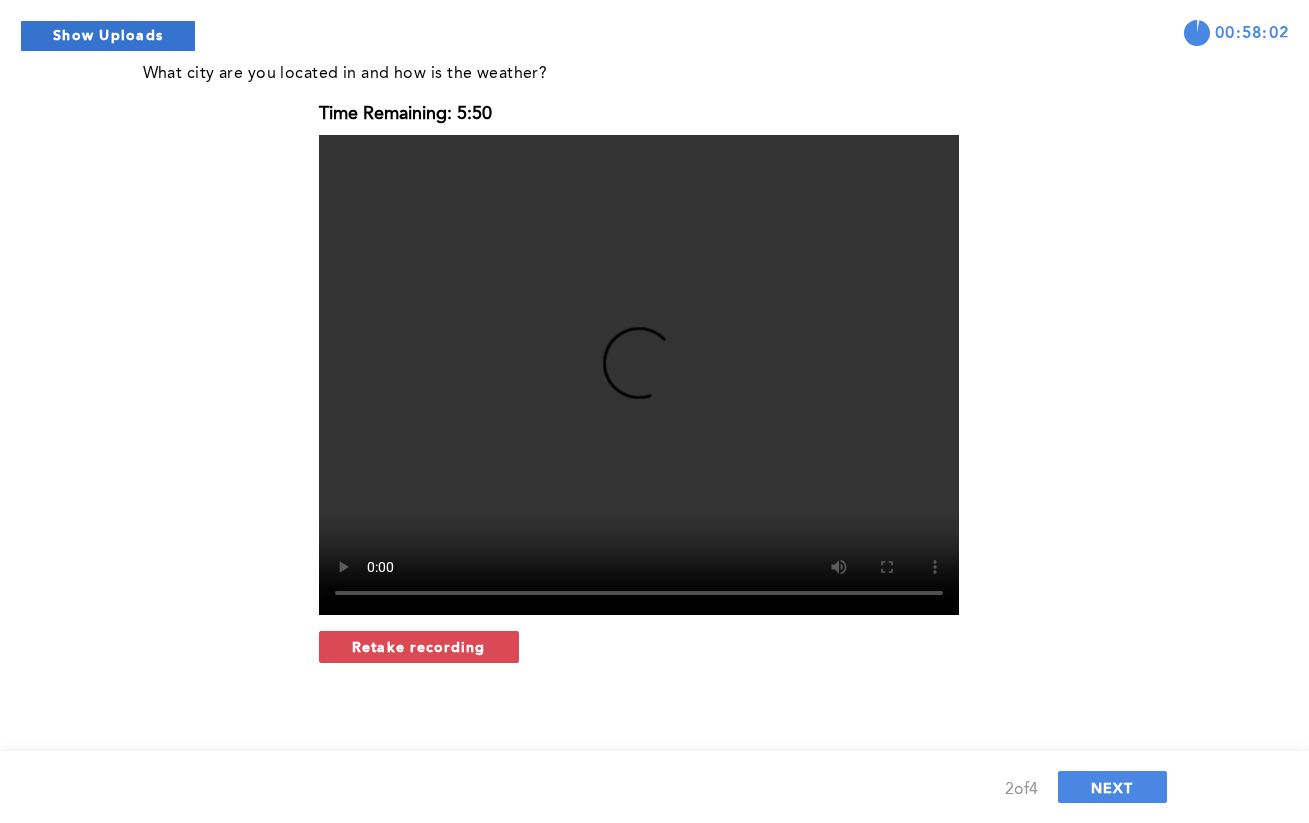 click on "Show Uploads" at bounding box center [108, 36] 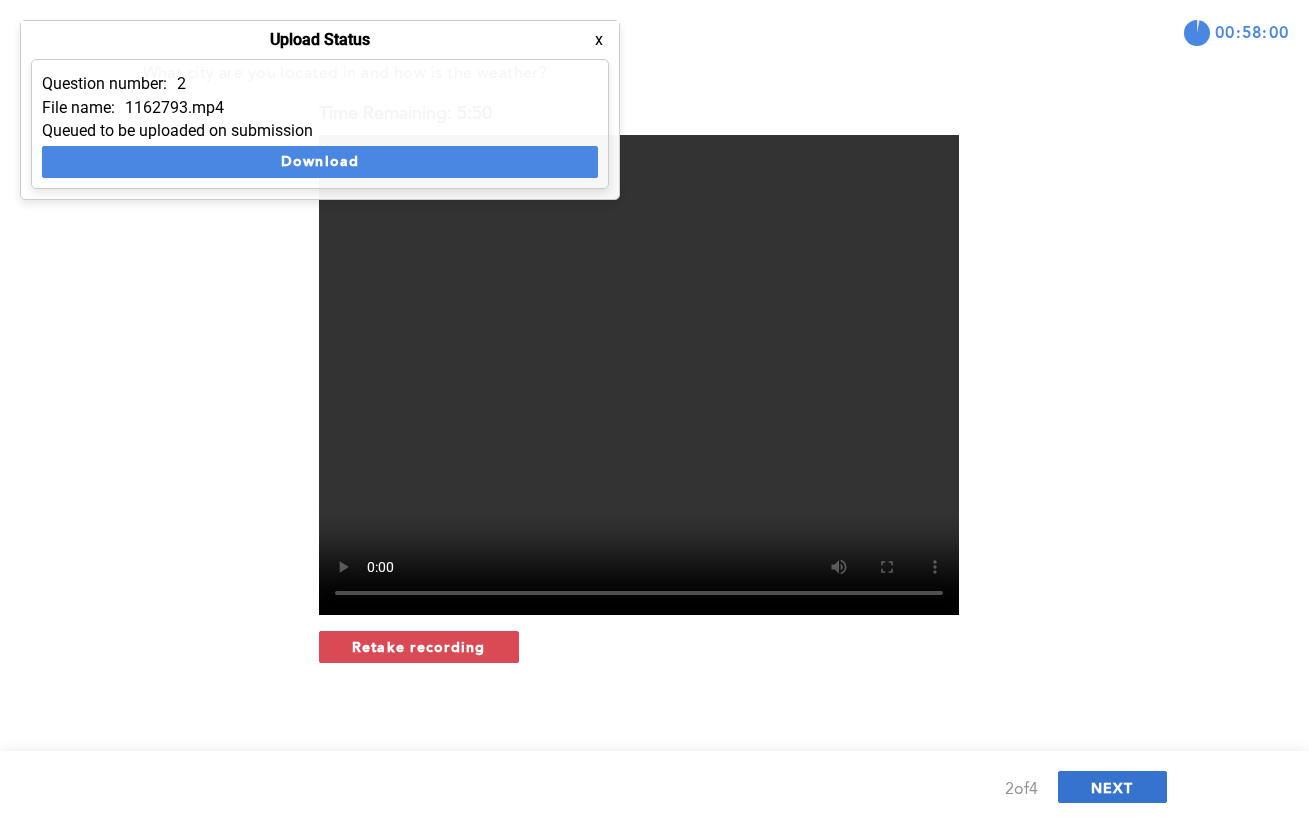 click on "NEXT" at bounding box center [1112, 787] 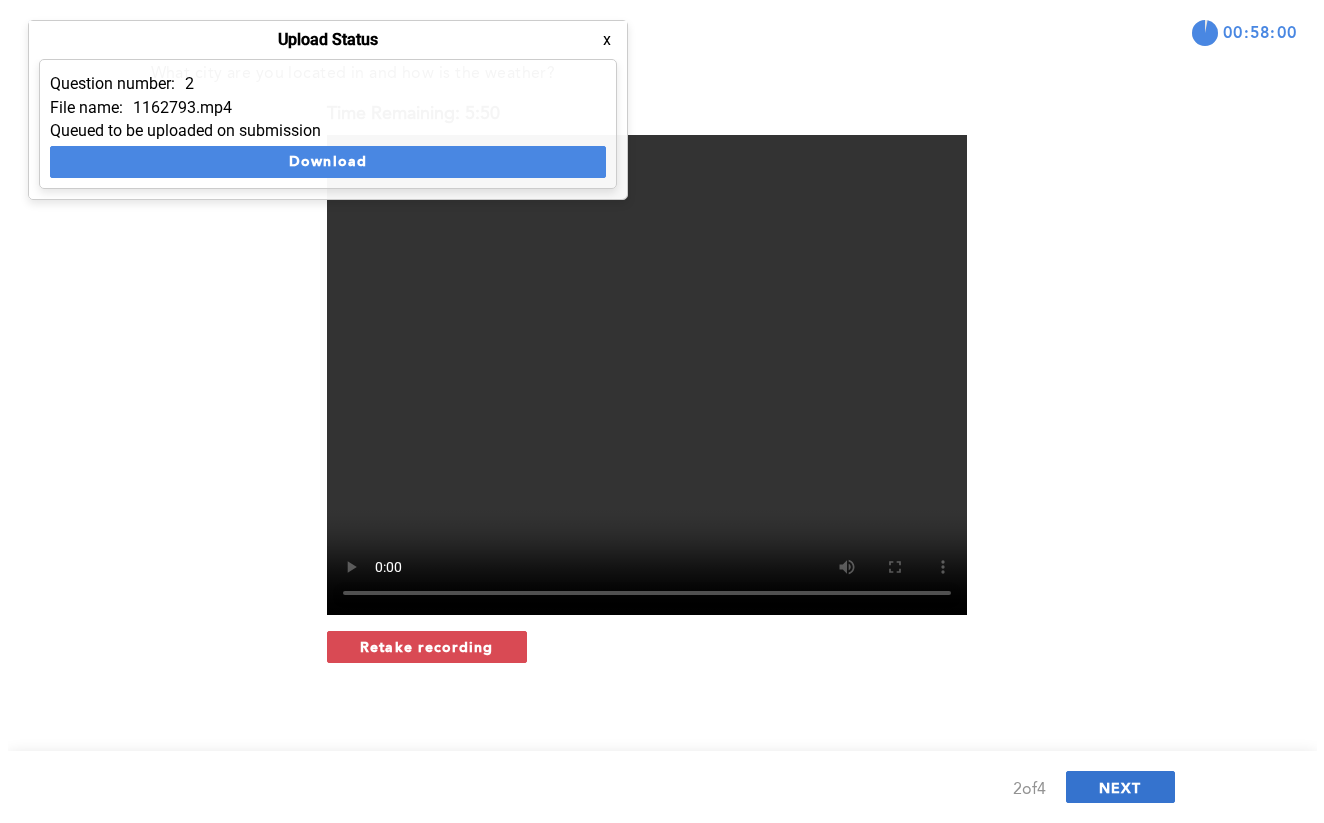 scroll, scrollTop: 0, scrollLeft: 0, axis: both 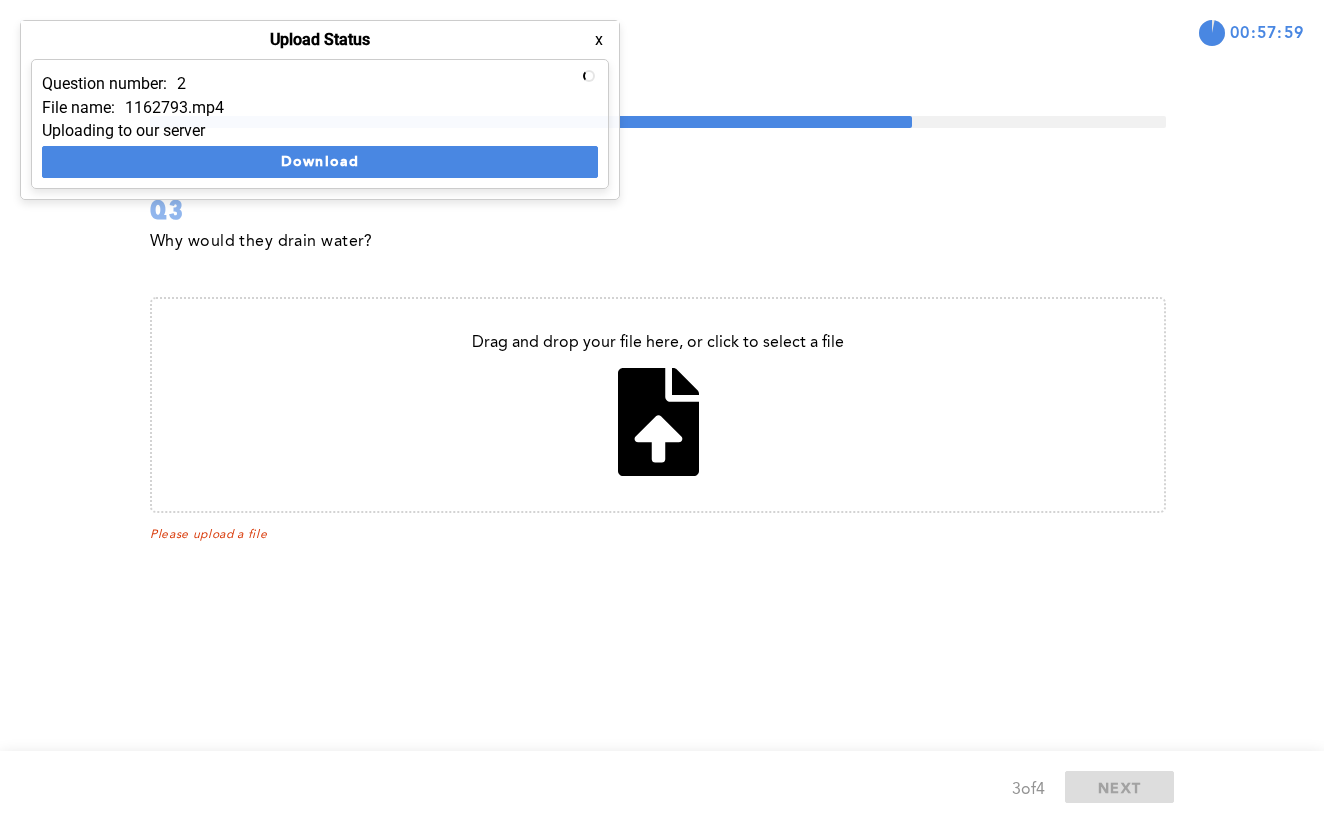 click at bounding box center [658, 405] 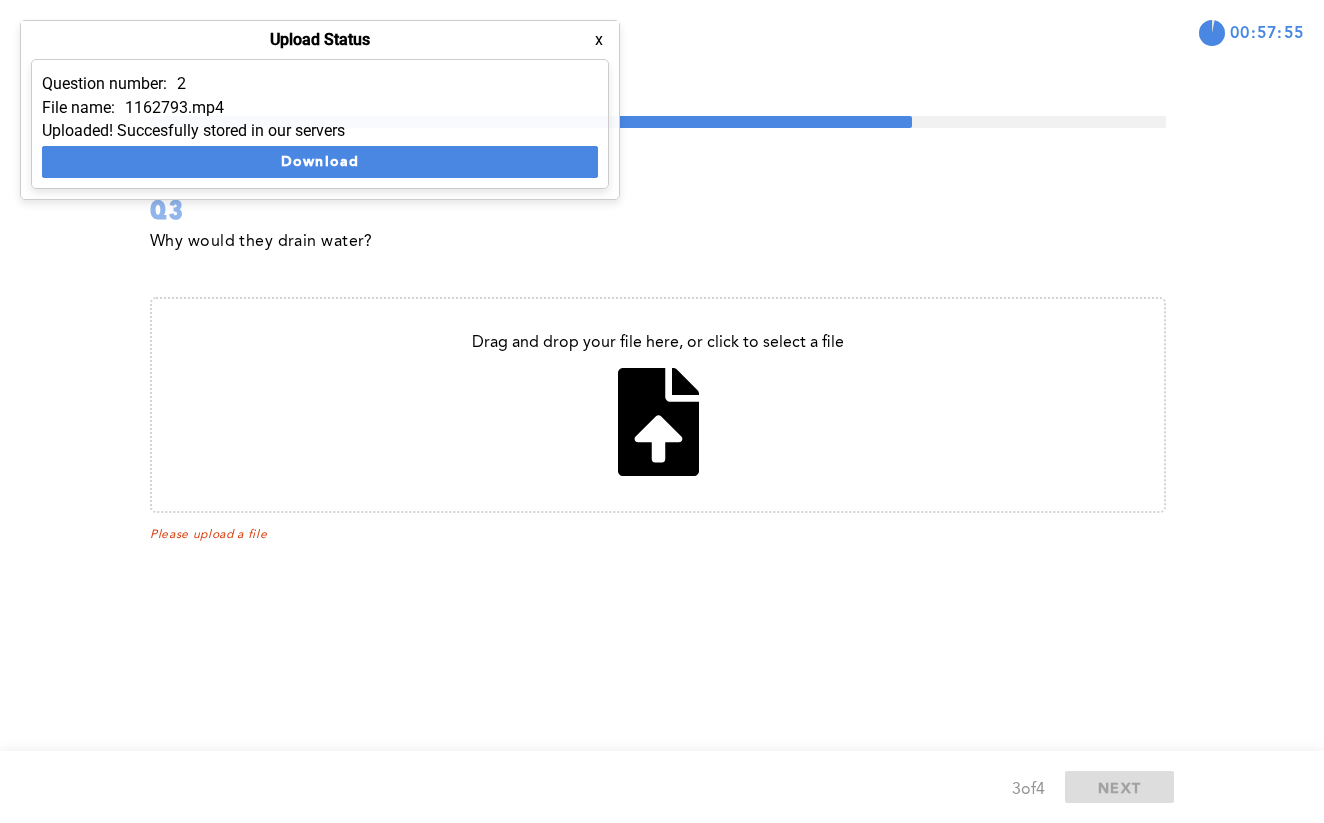 type on "C:\fakepath\test.png" 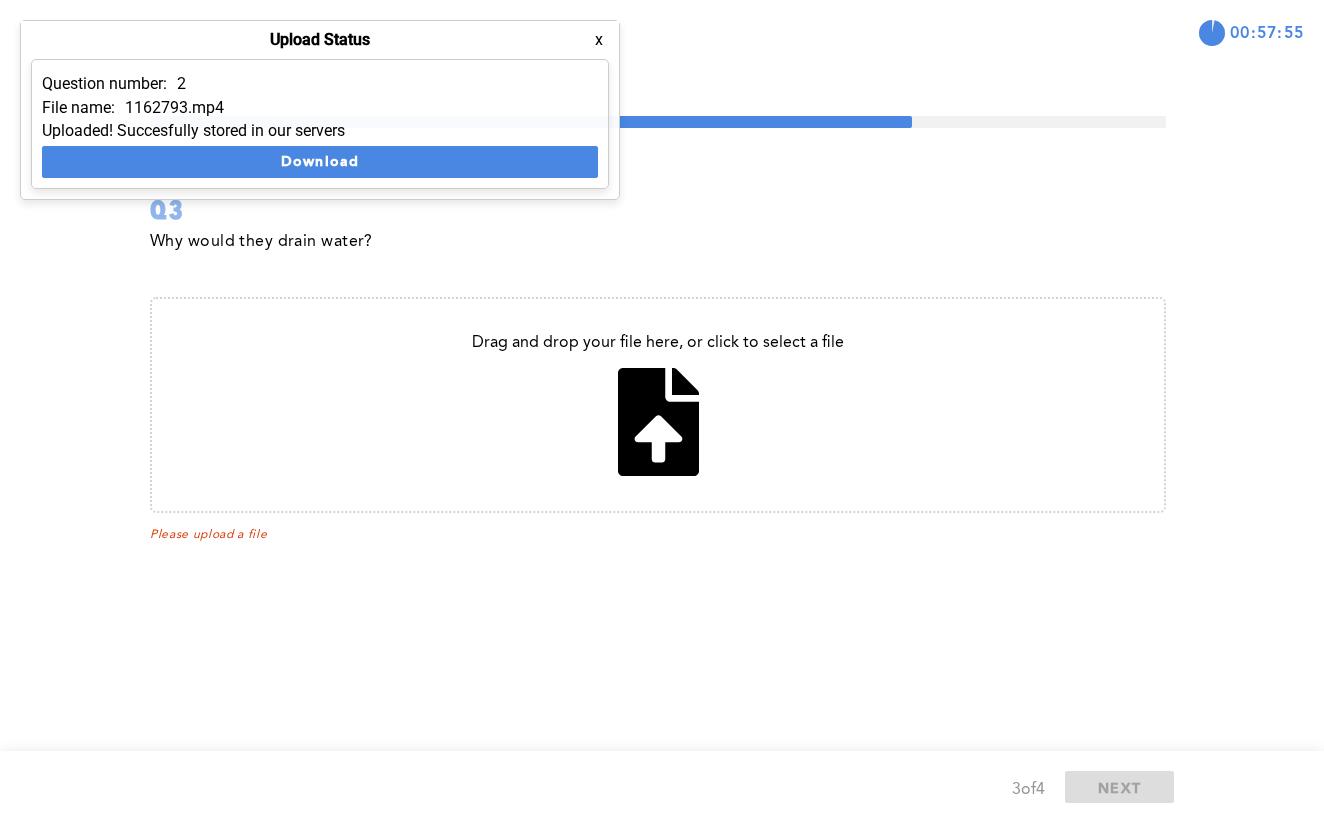 type 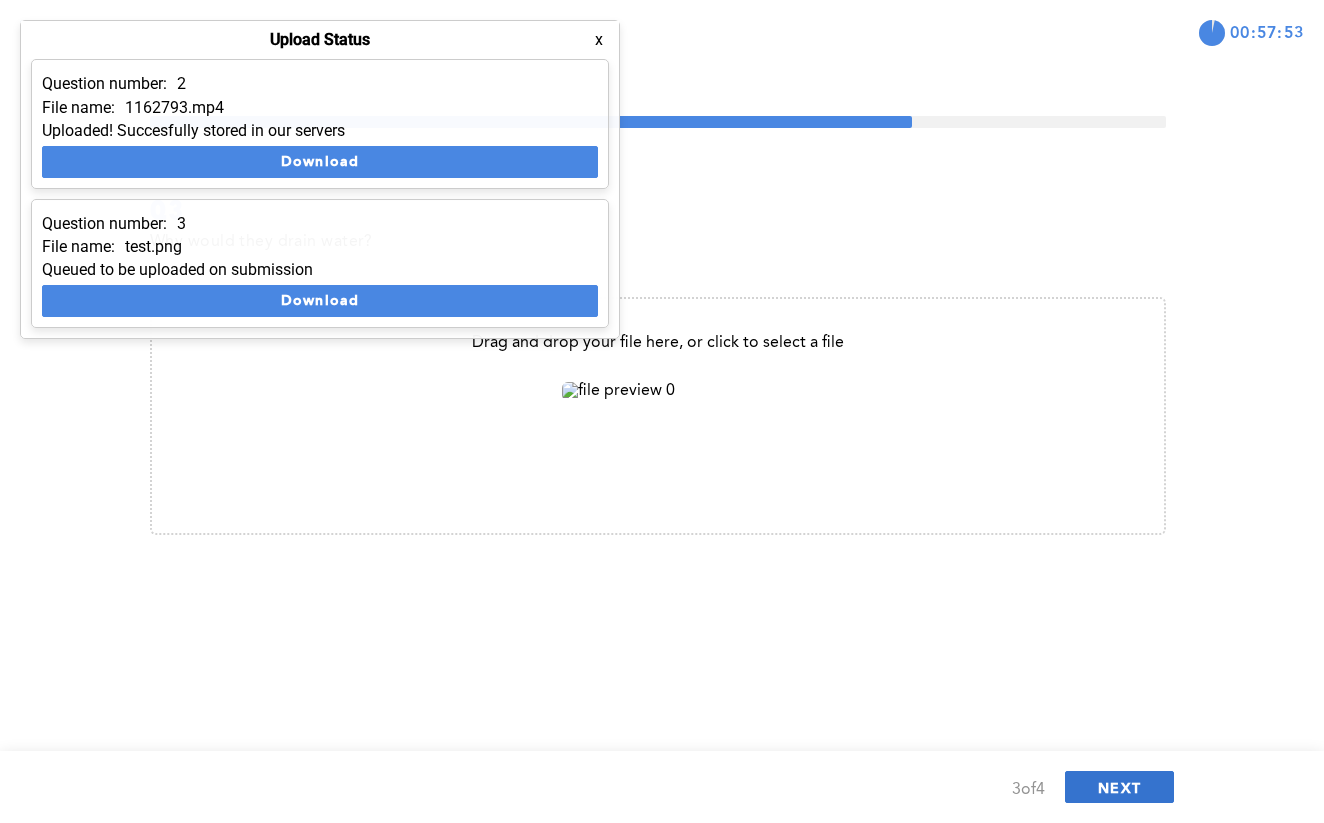 click on "NEXT" at bounding box center (1119, 787) 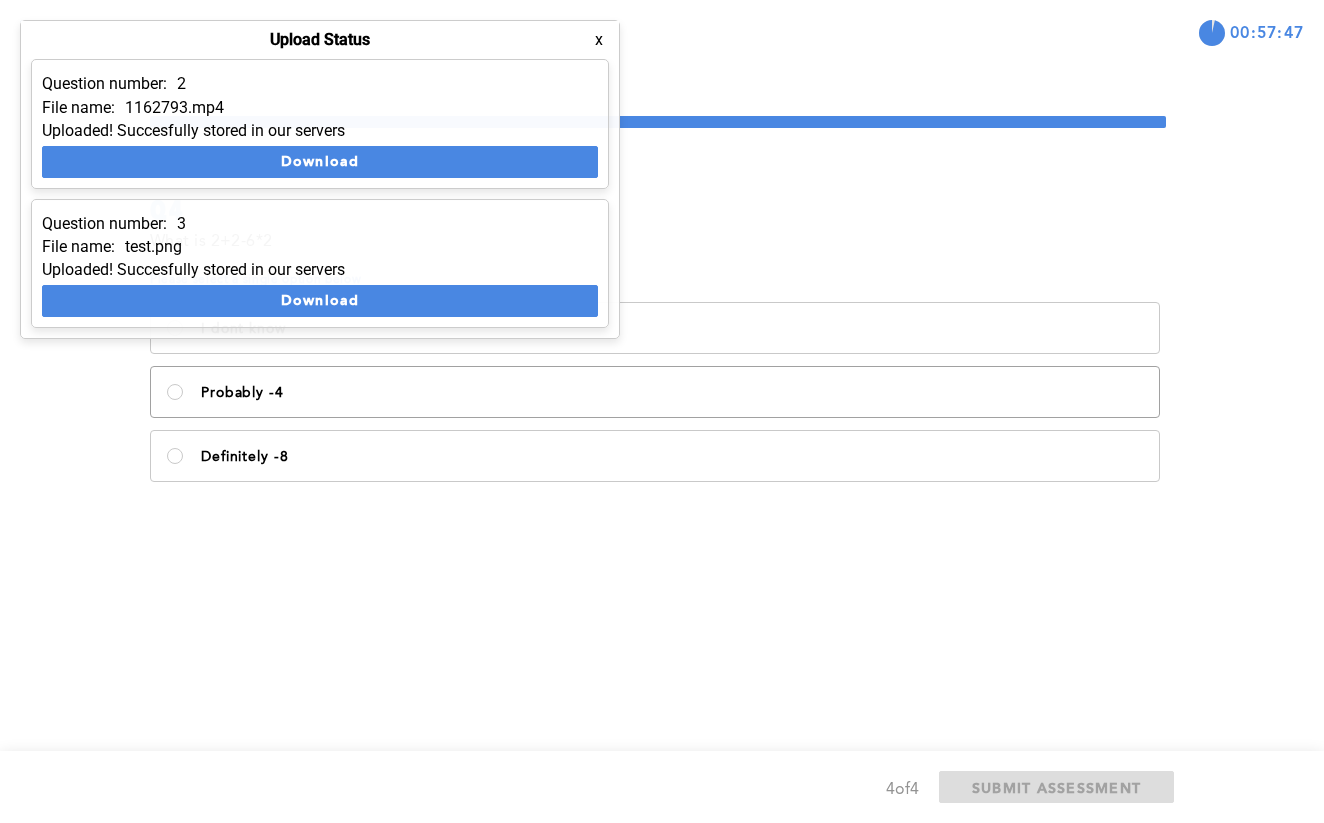 click on "Probably -4" at bounding box center [655, 392] 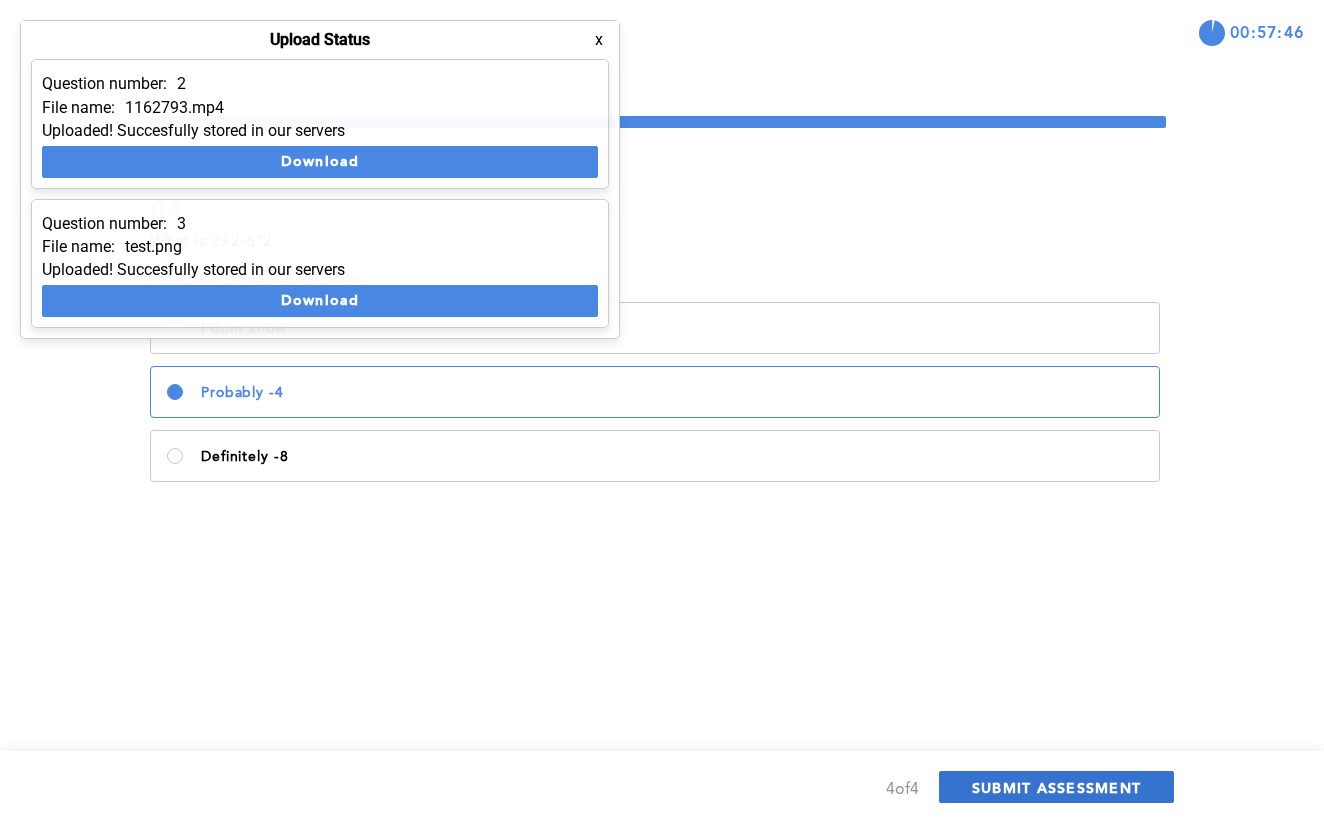click on "SUBMIT ASSESSMENT" at bounding box center (1056, 787) 